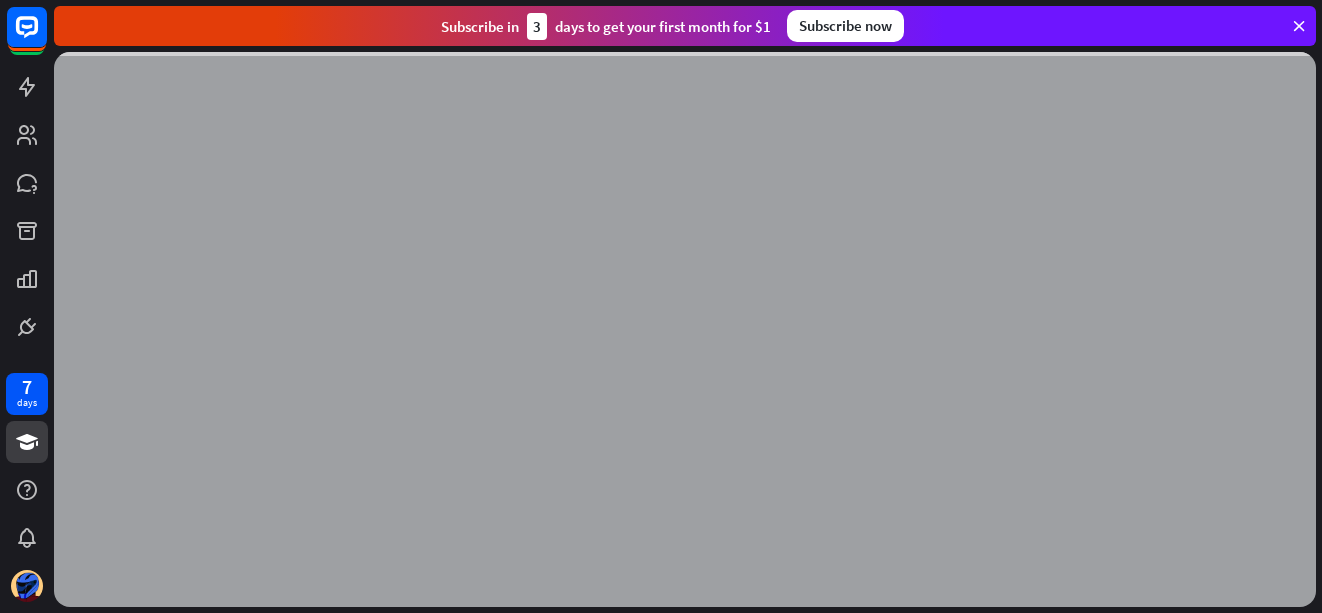 scroll, scrollTop: 0, scrollLeft: 0, axis: both 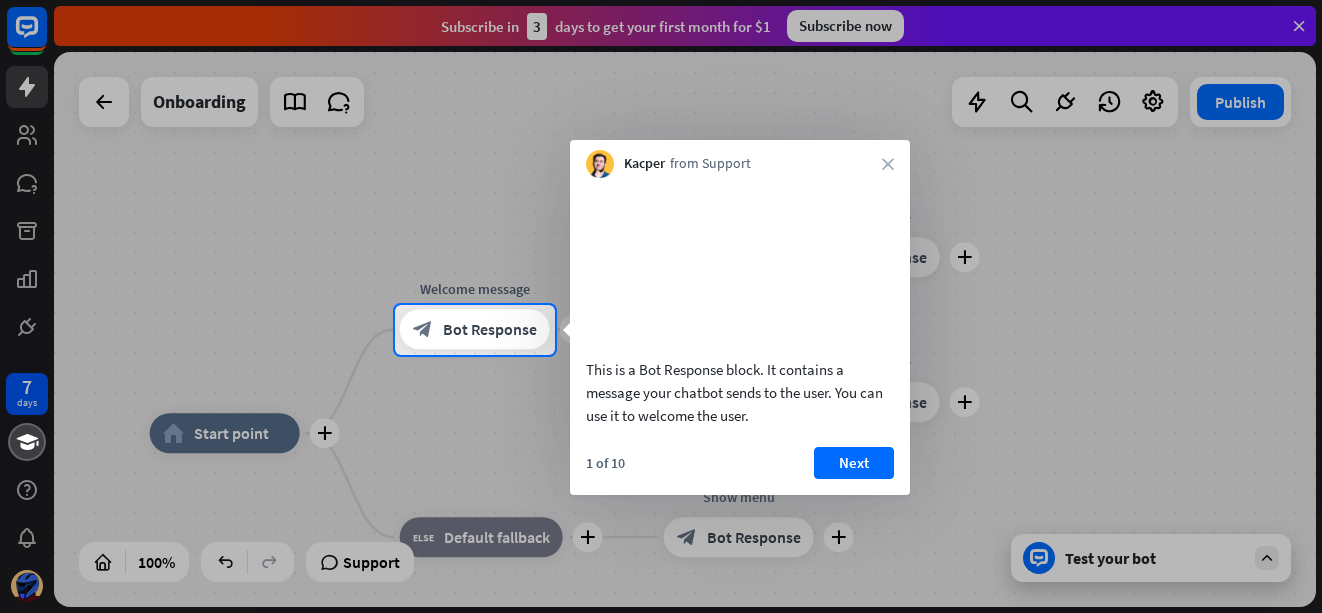 click at bounding box center [661, 484] 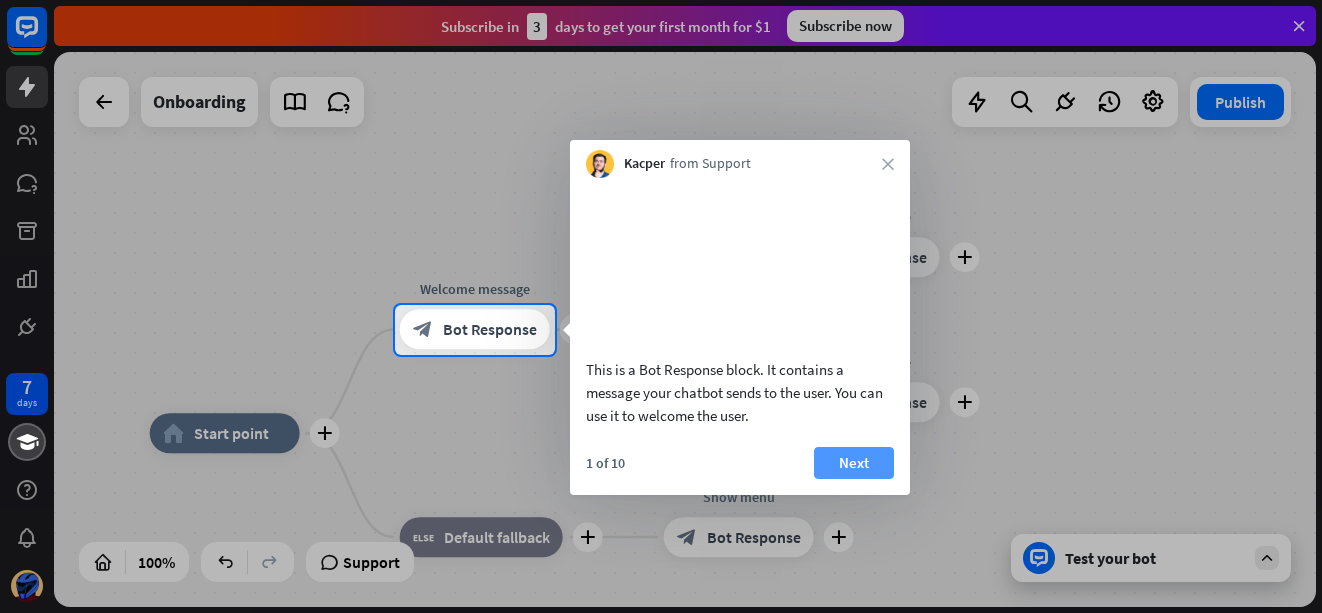 click on "Next" at bounding box center [854, 463] 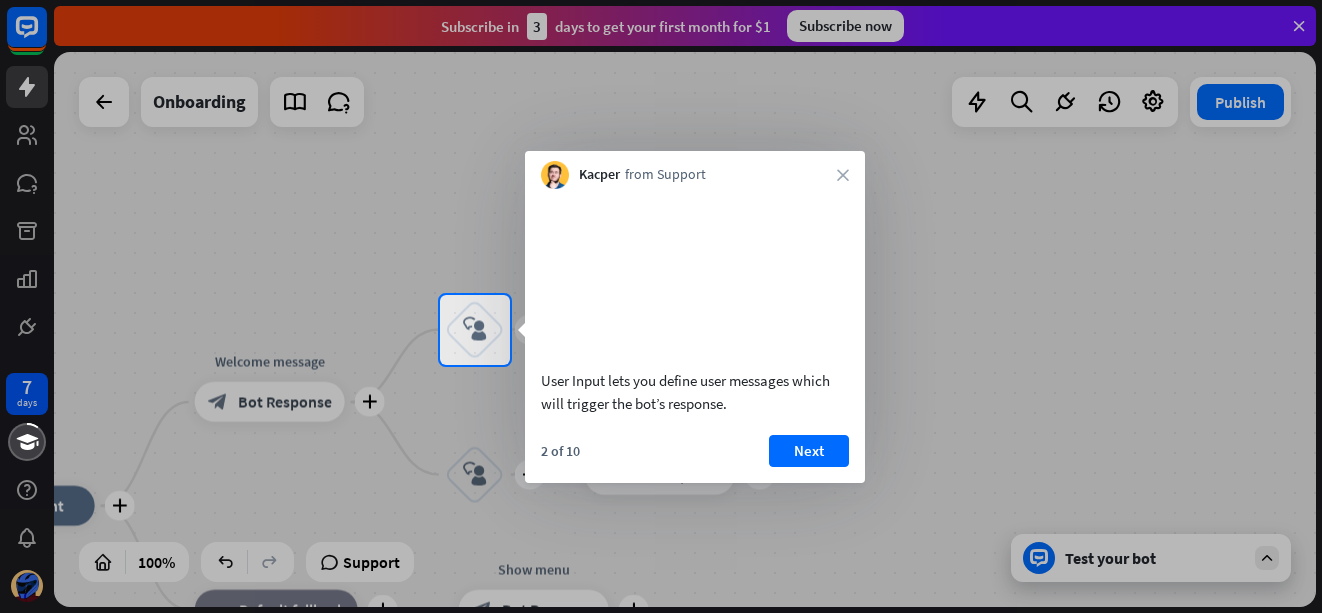 drag, startPoint x: 555, startPoint y: 315, endPoint x: 569, endPoint y: 404, distance: 90.0944 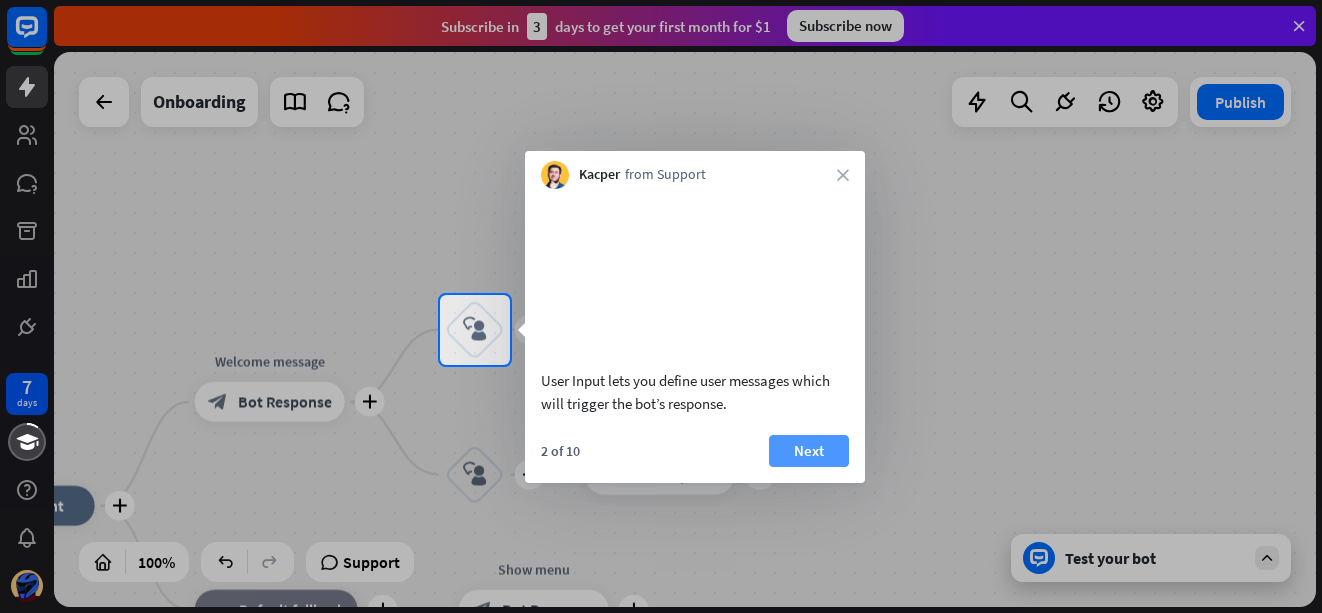 click on "Next" at bounding box center (809, 451) 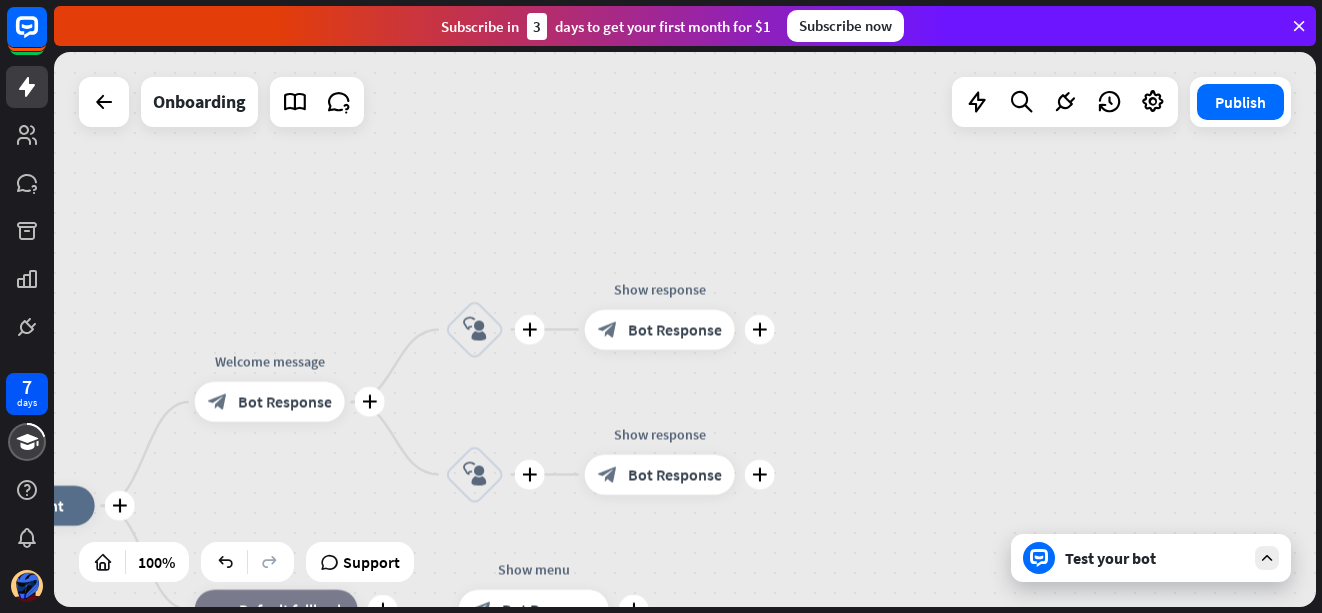 click on "plus     home_2   Start point               plus   Welcome message   block_bot_response   Bot Response               plus     block_user_input               plus   Show response   block_bot_response   Bot Response               plus     block_user_input               plus   Show response   block_bot_response   Bot Response               plus     block_fallback   Default fallback               plus   Show menu   block_bot_response   Bot Response" at bounding box center (685, 329) 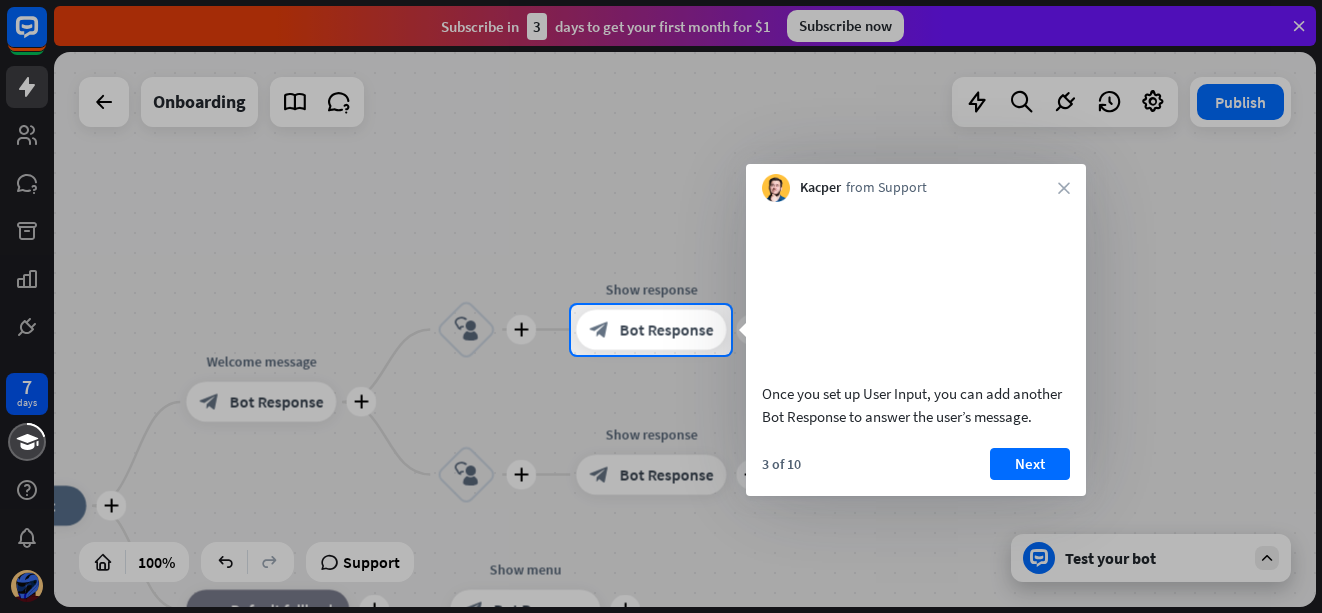click on "3 of 10
Next" at bounding box center (916, 472) 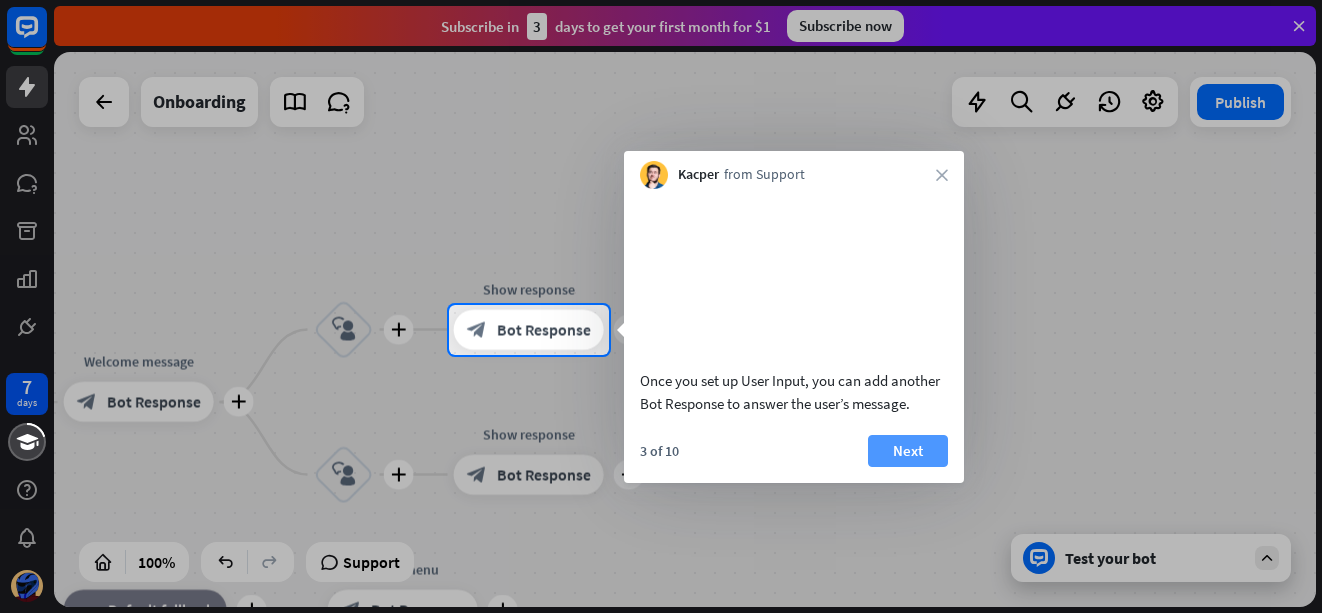 drag, startPoint x: 803, startPoint y: 480, endPoint x: 844, endPoint y: 474, distance: 41.4367 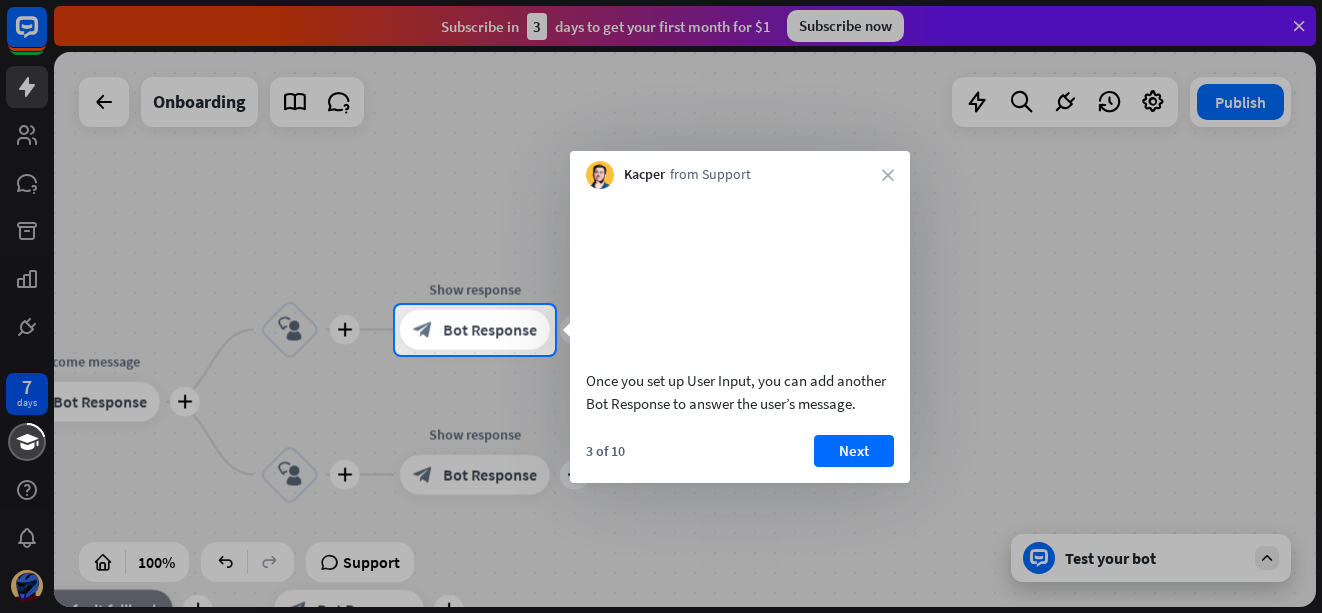 click on "Next" at bounding box center (854, 451) 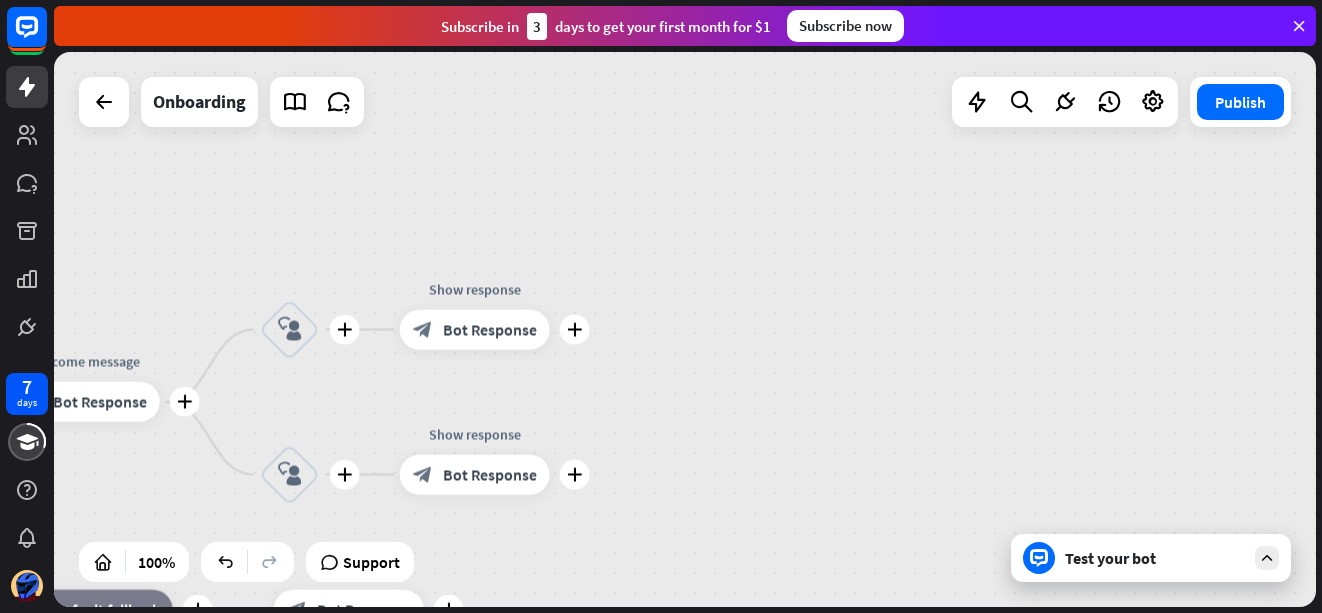 click on "plus     home_2   Start point               plus   Welcome message   block_bot_response   Bot Response               plus     block_user_input               plus   Show response   block_bot_response   Bot Response               plus     block_user_input               plus   Show response   block_bot_response   Bot Response               plus     block_fallback   Default fallback               plus   Show menu   block_bot_response   Bot Response" at bounding box center (685, 329) 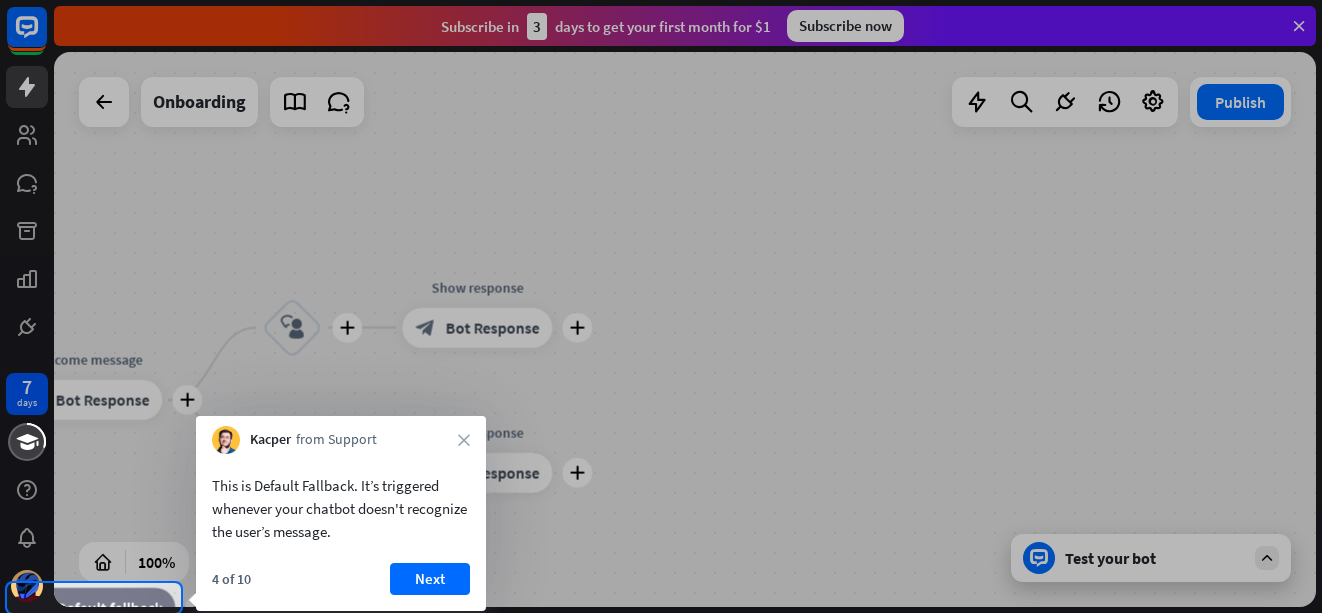 click at bounding box center (661, 291) 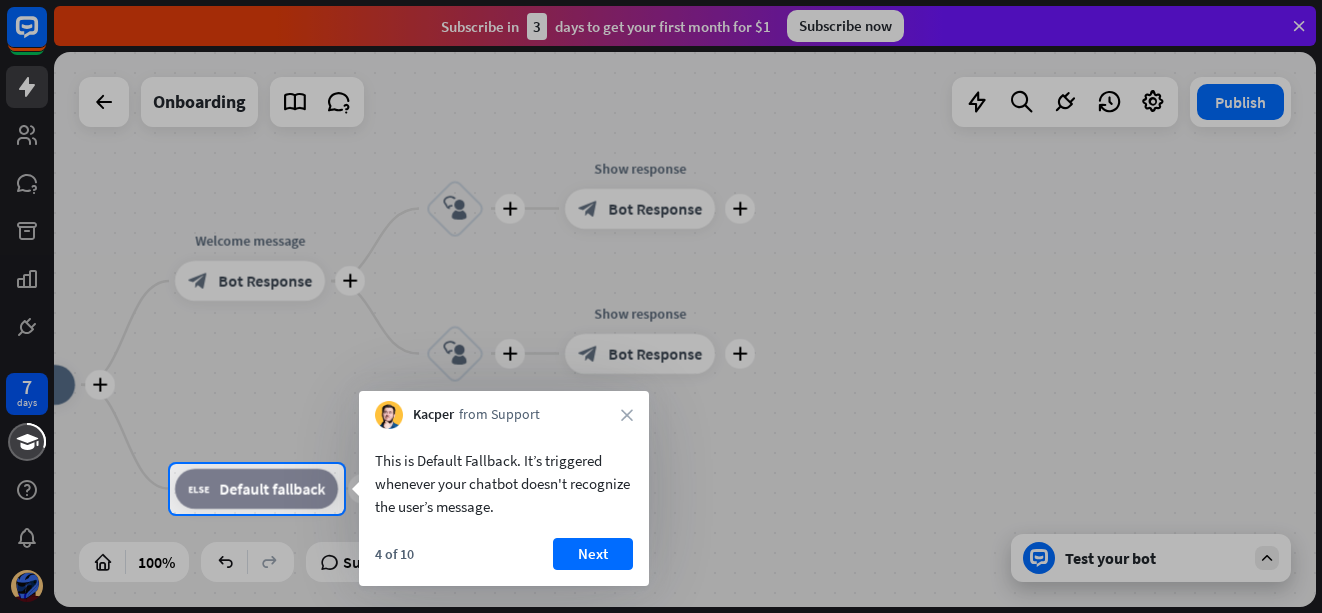 click at bounding box center [661, 306] 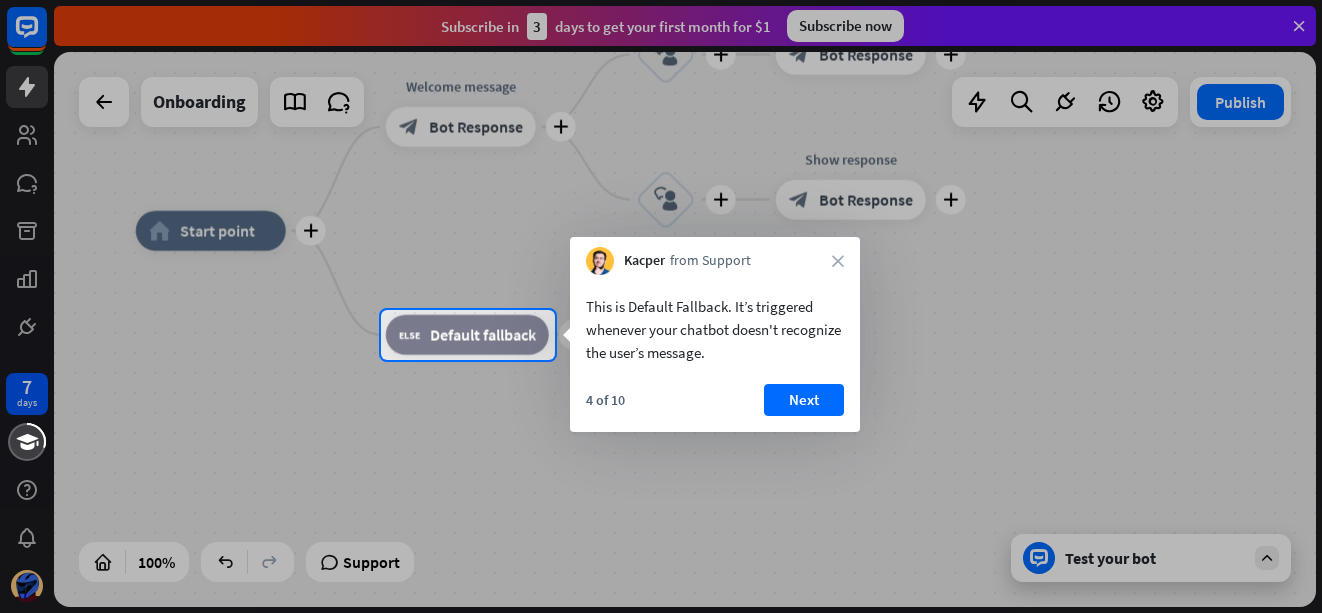 click at bounding box center (661, 486) 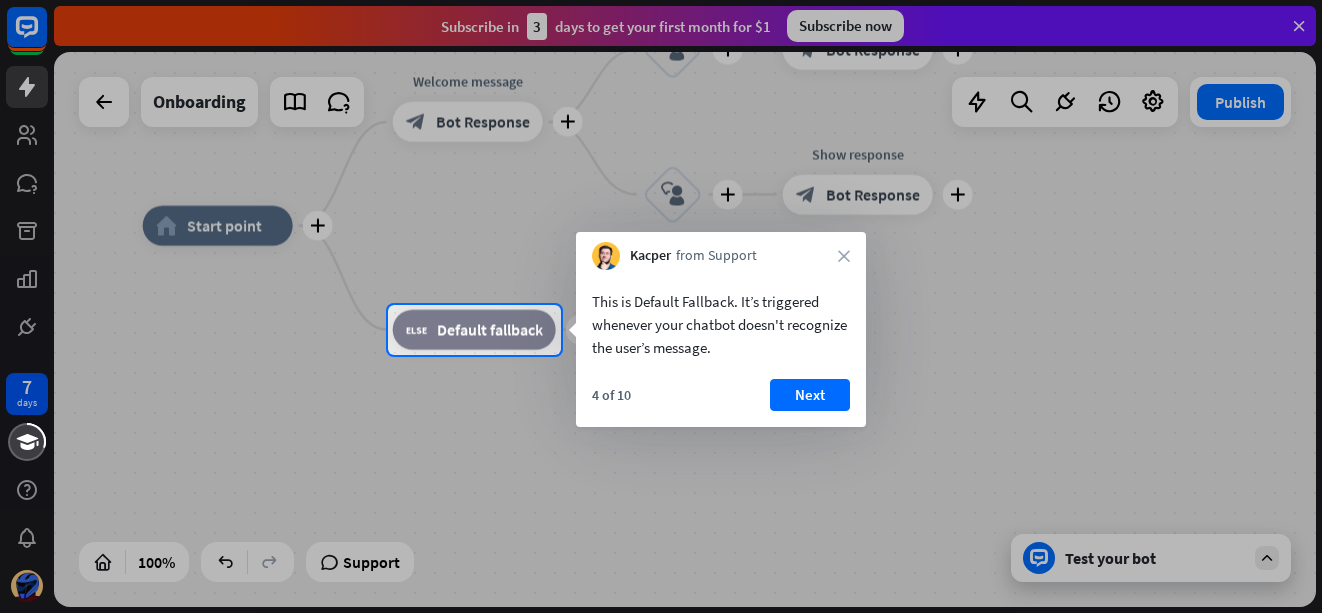 click on "4 of 10
Next" at bounding box center [721, 403] 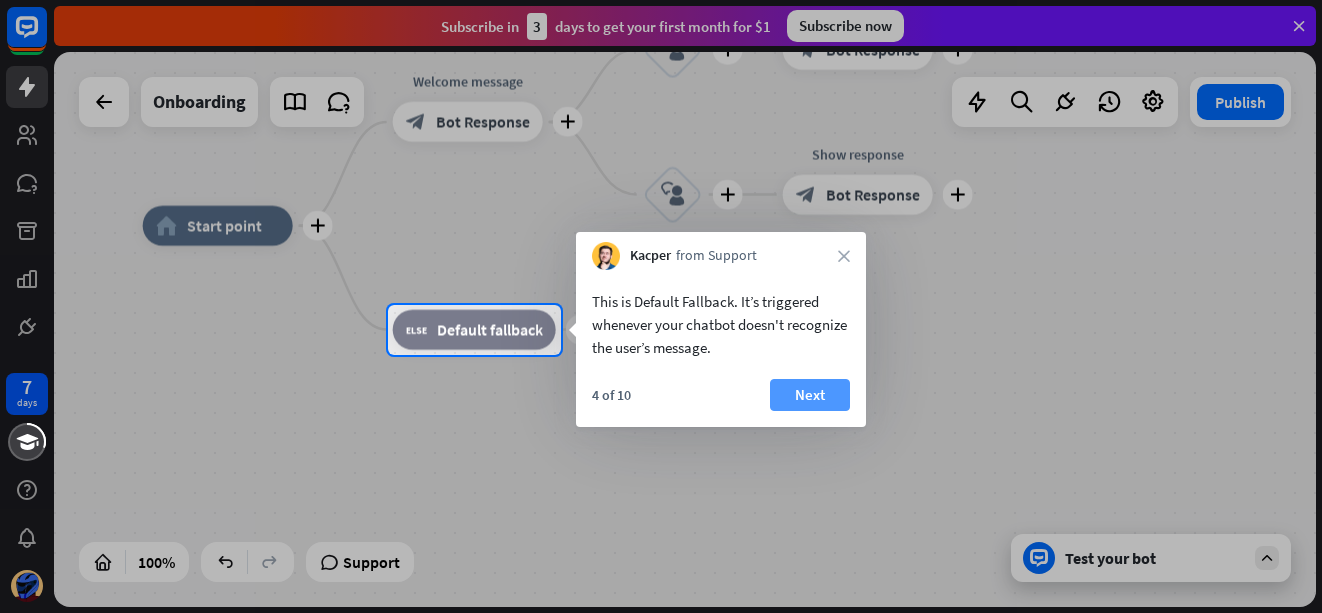 click on "Next" at bounding box center (810, 395) 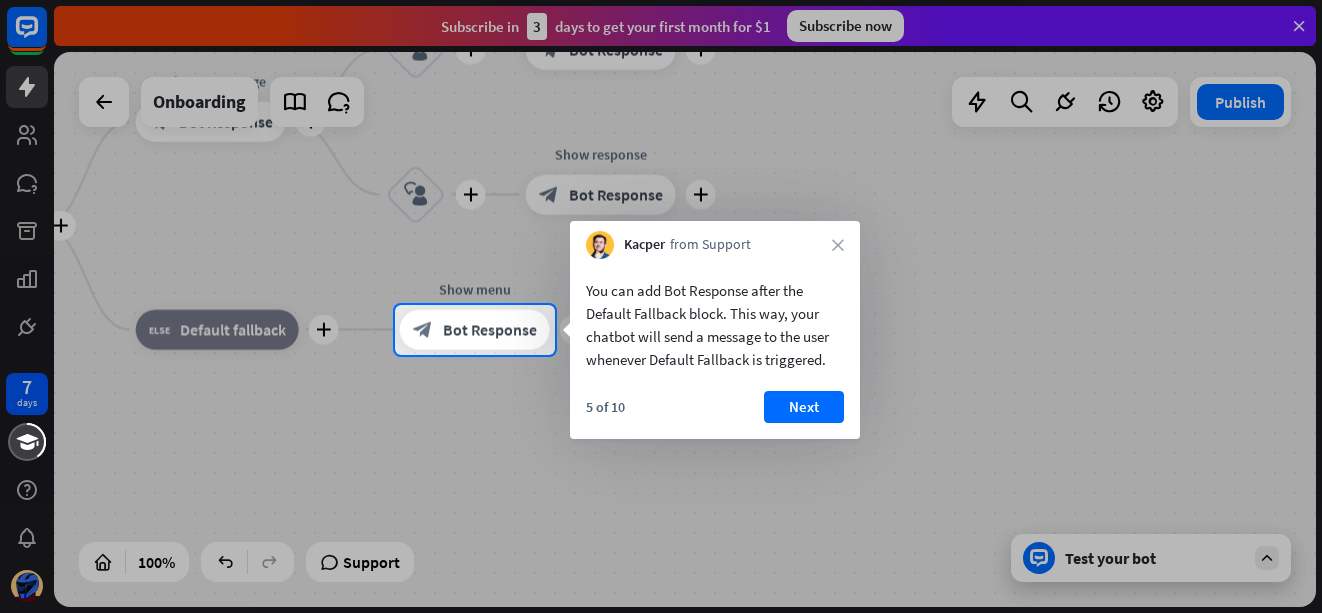 click on "Next" at bounding box center (804, 407) 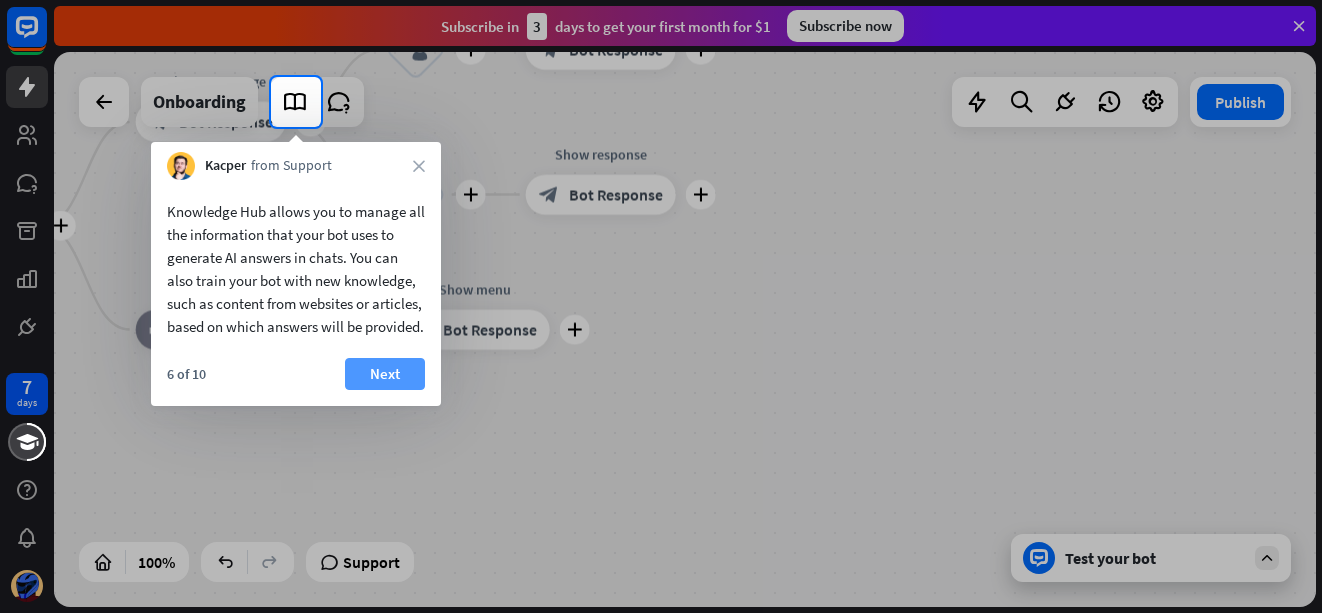 drag, startPoint x: 349, startPoint y: 395, endPoint x: 385, endPoint y: 400, distance: 36.345562 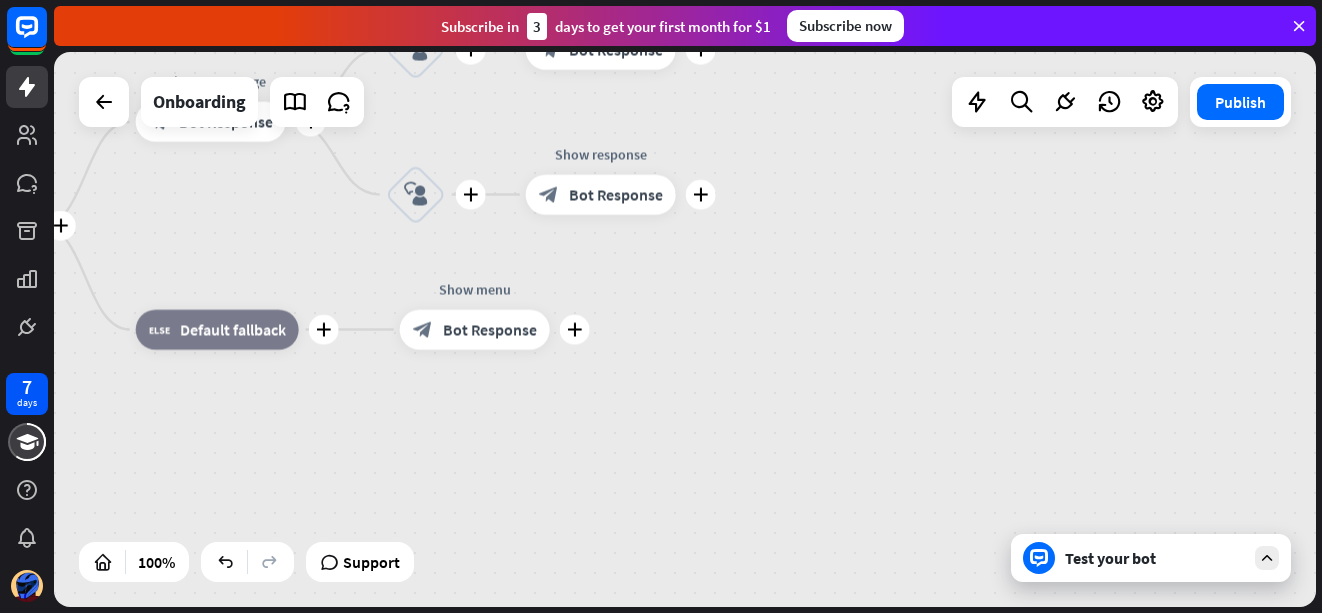 drag, startPoint x: 392, startPoint y: 398, endPoint x: 411, endPoint y: 393, distance: 19.646883 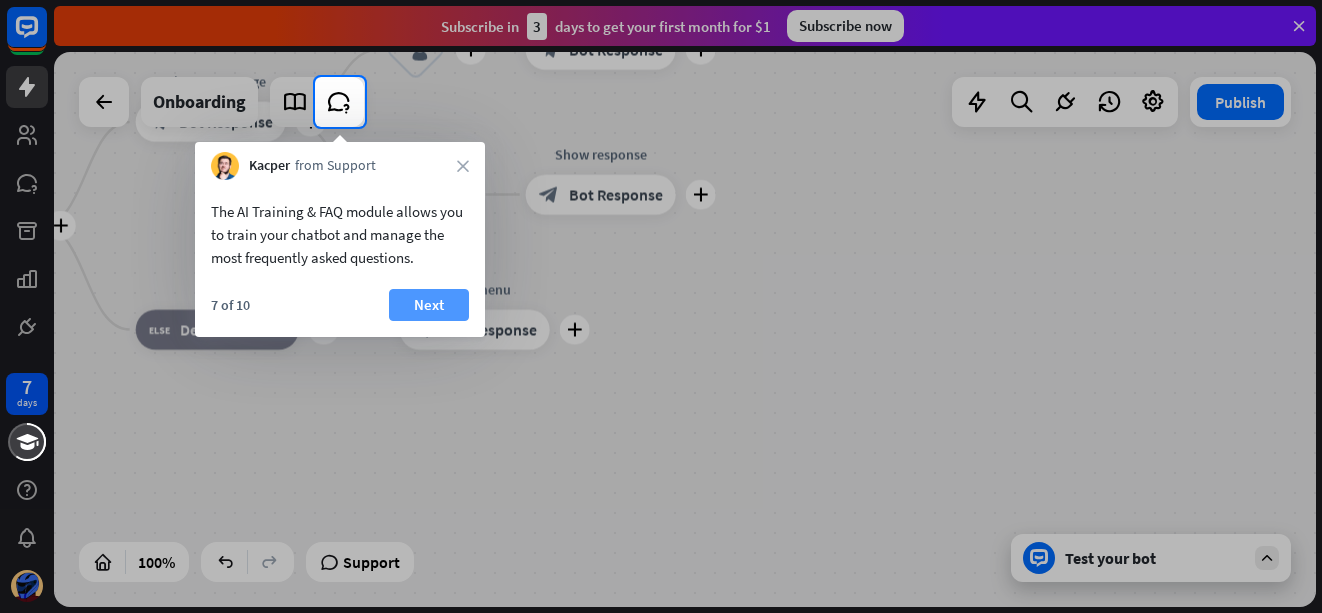 click on "Next" at bounding box center (429, 305) 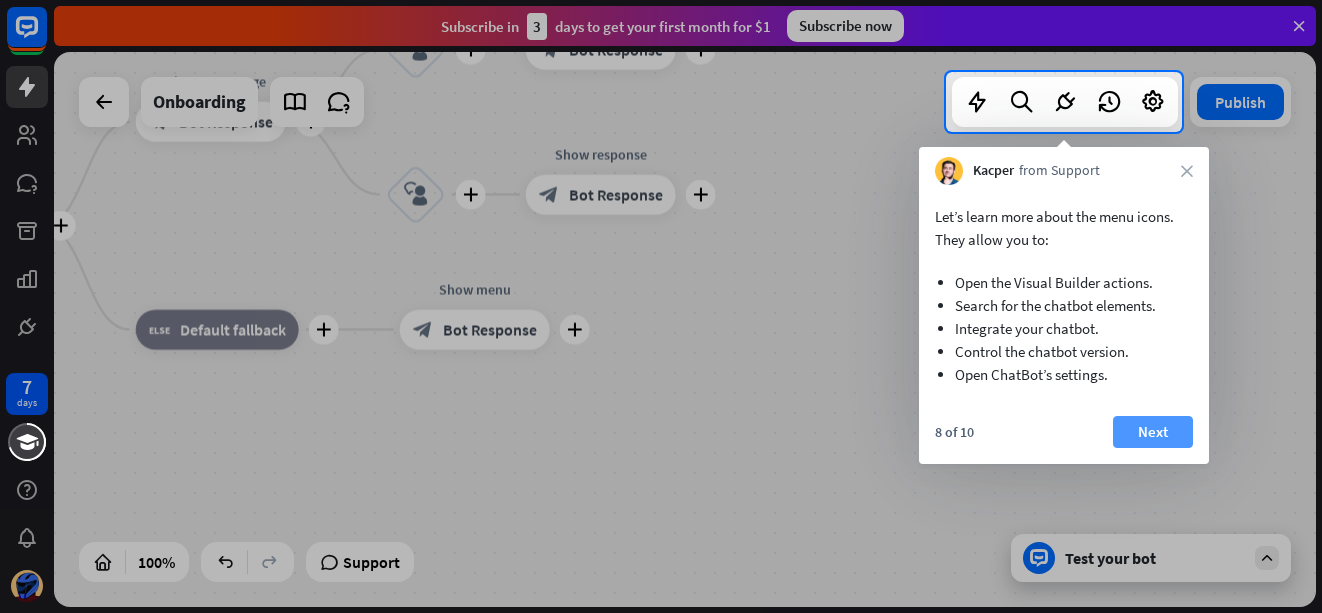 click on "Next" at bounding box center [1153, 432] 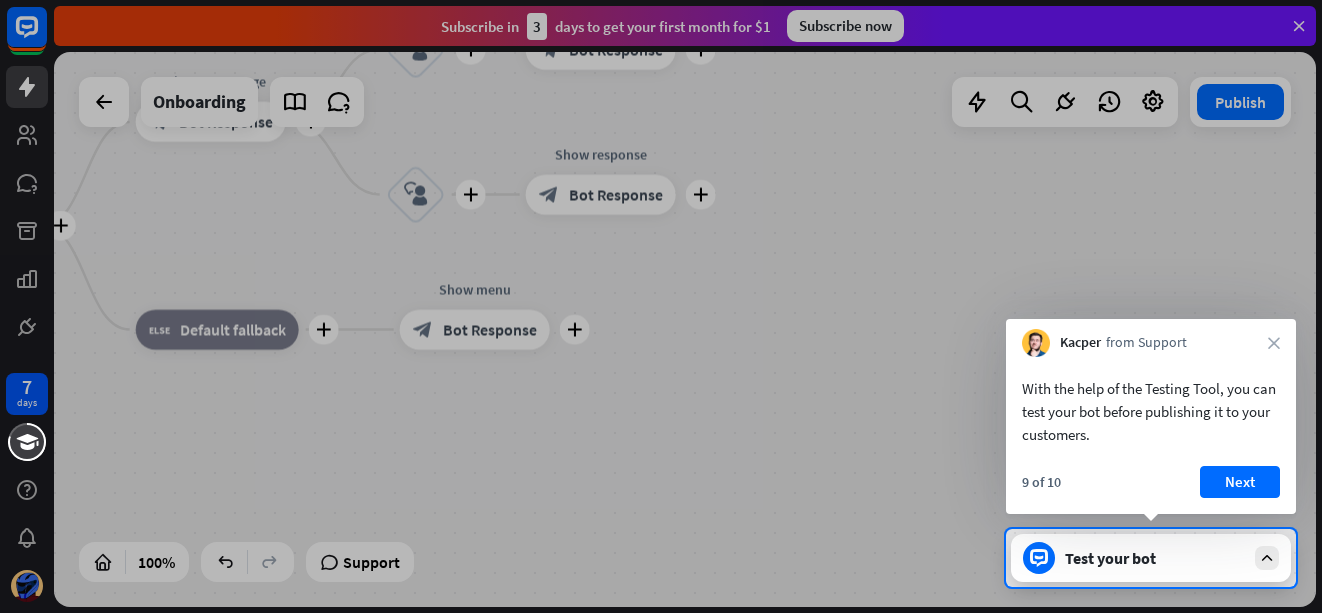 click on "Next" at bounding box center (1240, 482) 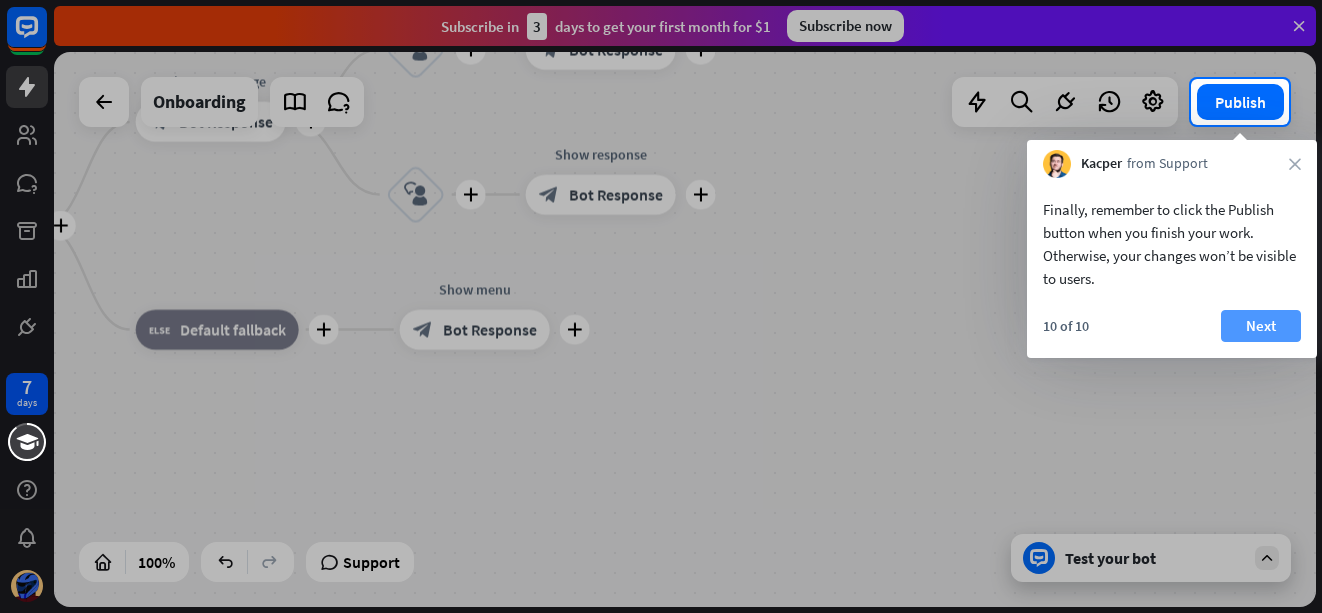 click on "Next" at bounding box center [1261, 326] 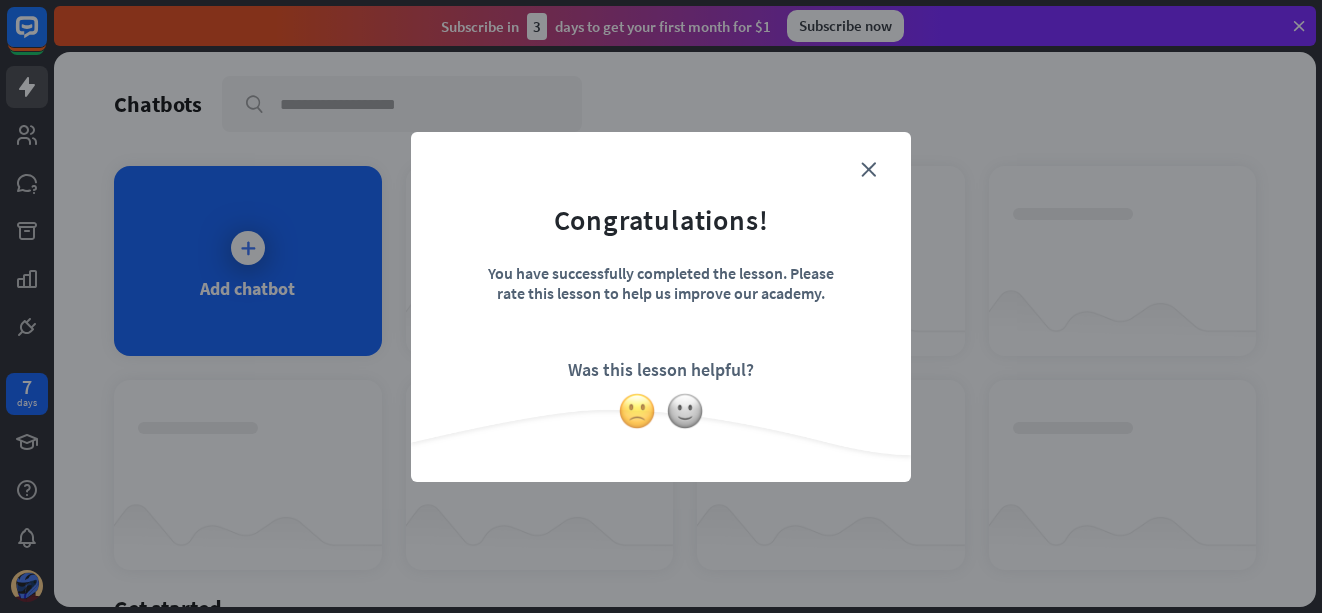 click at bounding box center [637, 411] 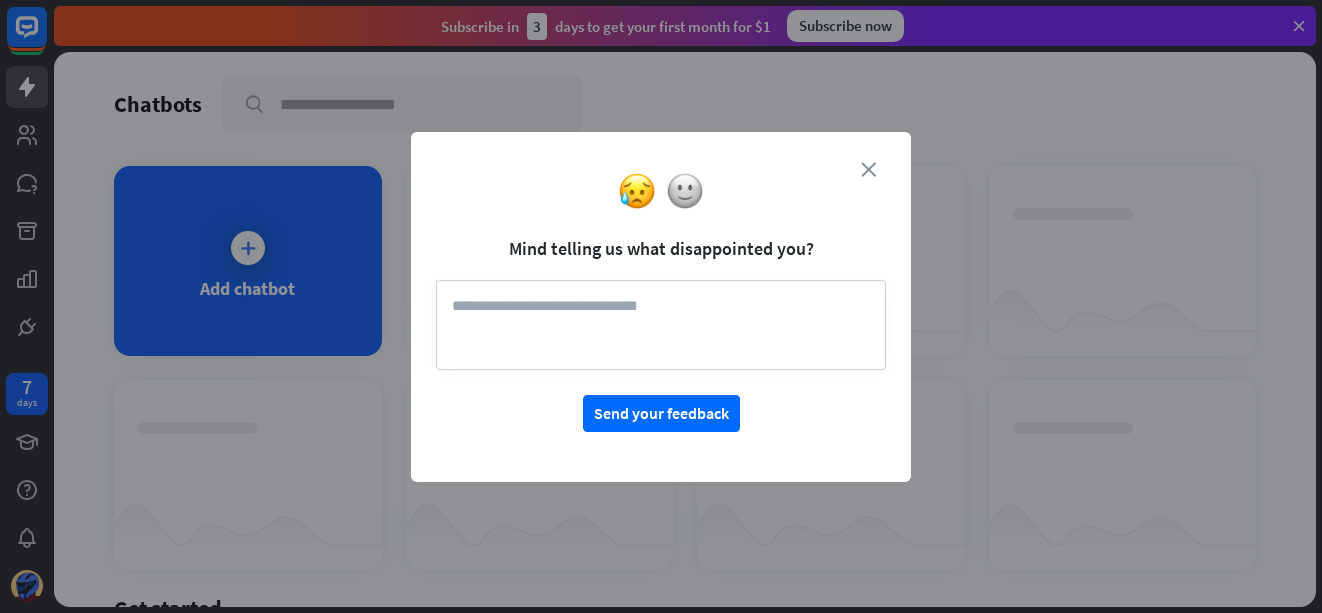 click on "close" at bounding box center (868, 169) 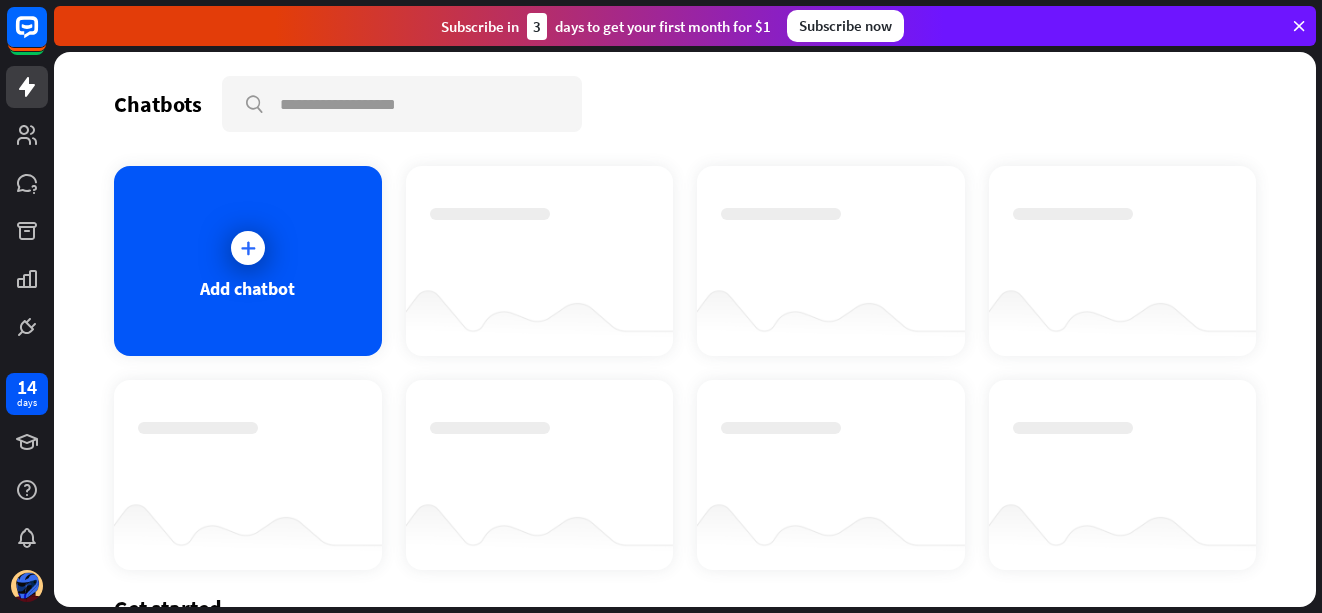 click at bounding box center (1299, 26) 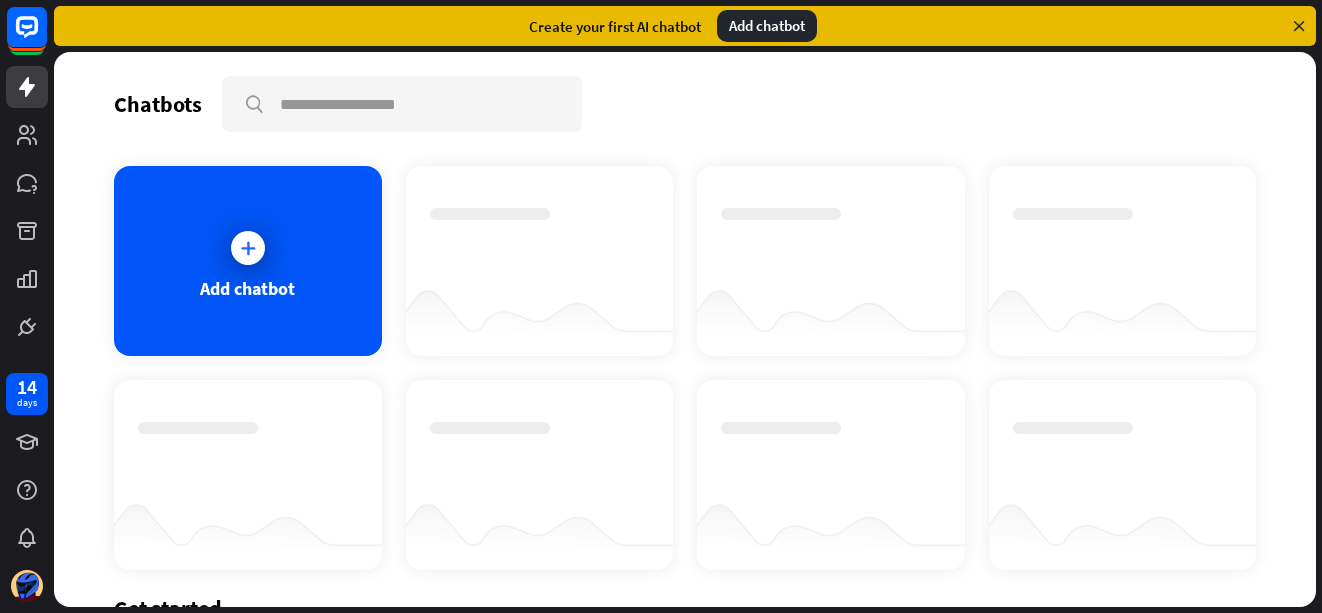 click on "Create your first AI chatbot   Add chatbot" at bounding box center (685, 26) 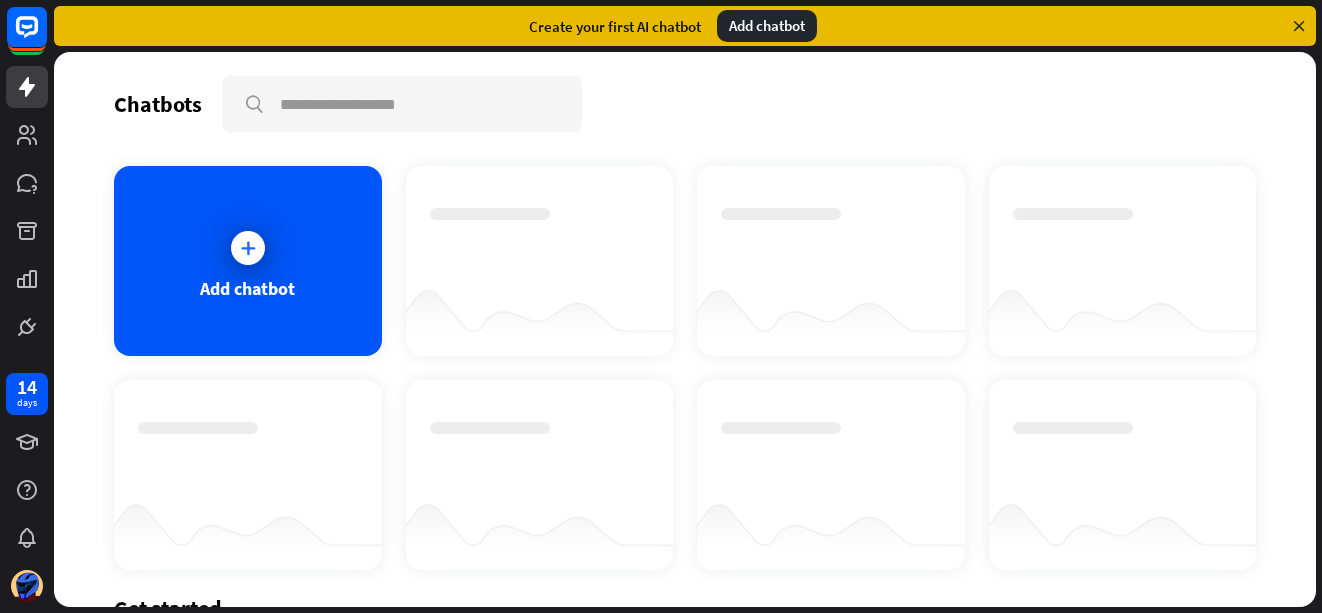 click at bounding box center [1299, 26] 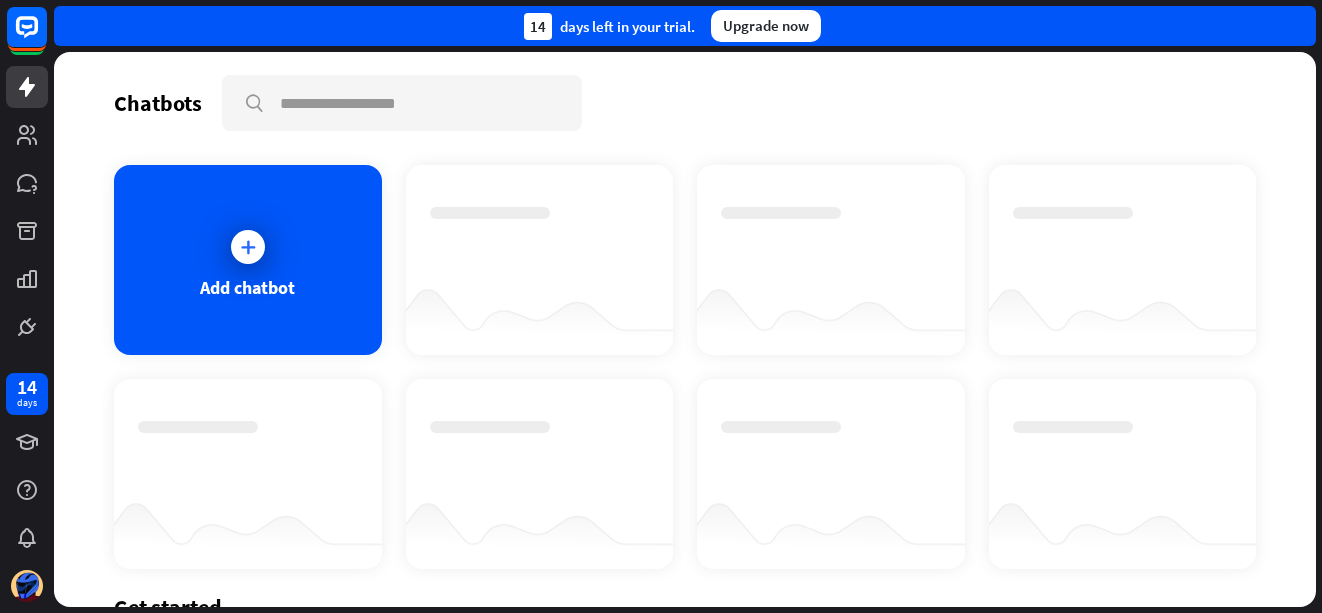 scroll, scrollTop: 0, scrollLeft: 0, axis: both 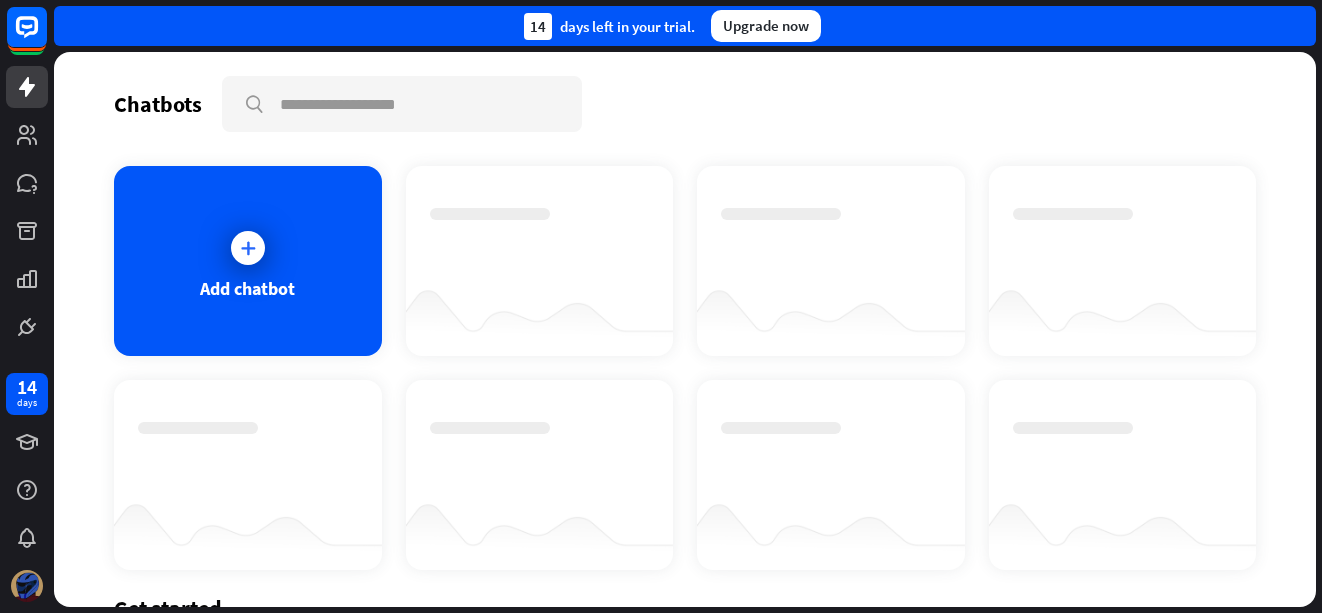 click at bounding box center [27, 586] 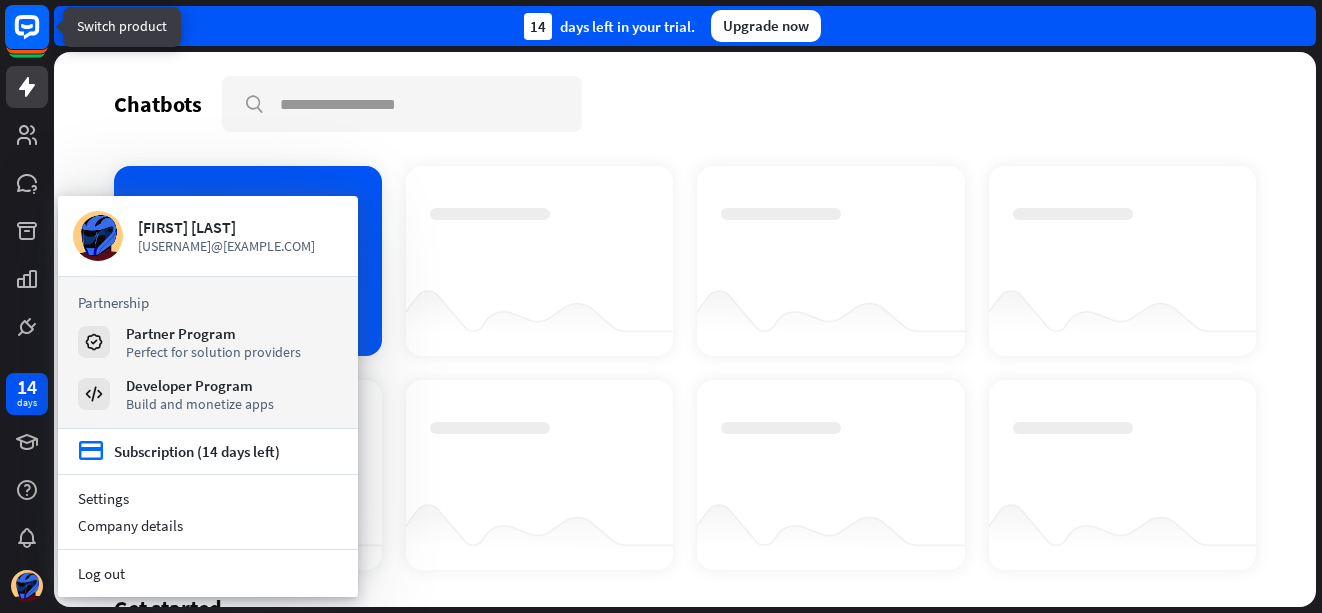 click 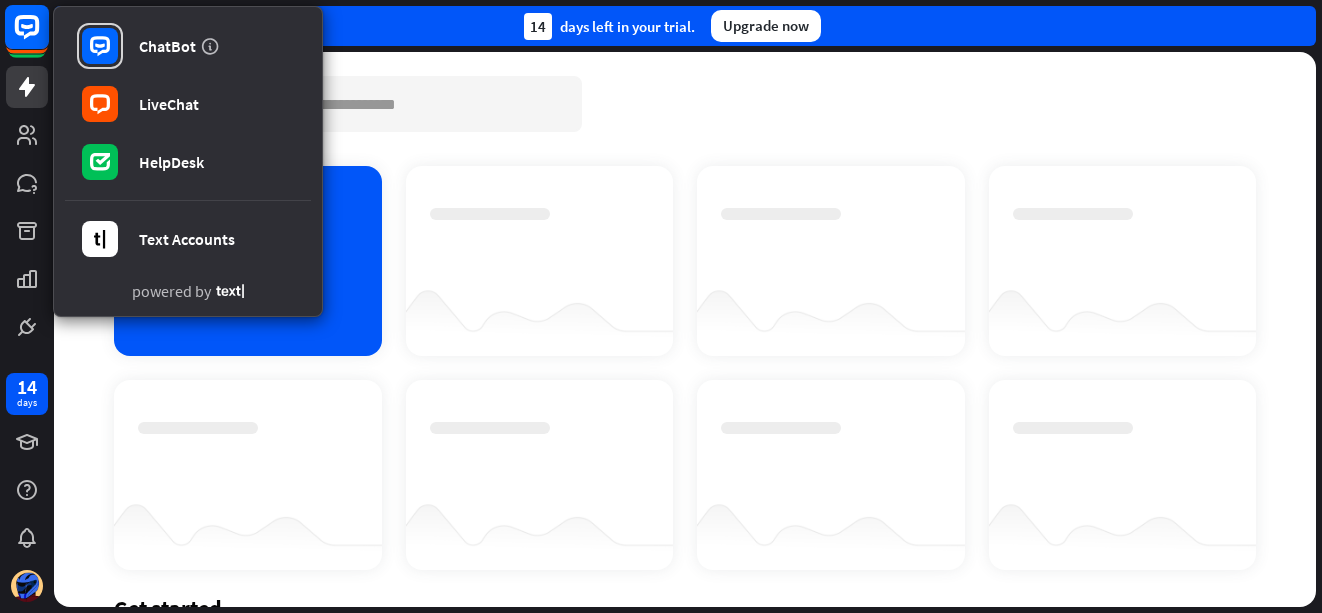 click 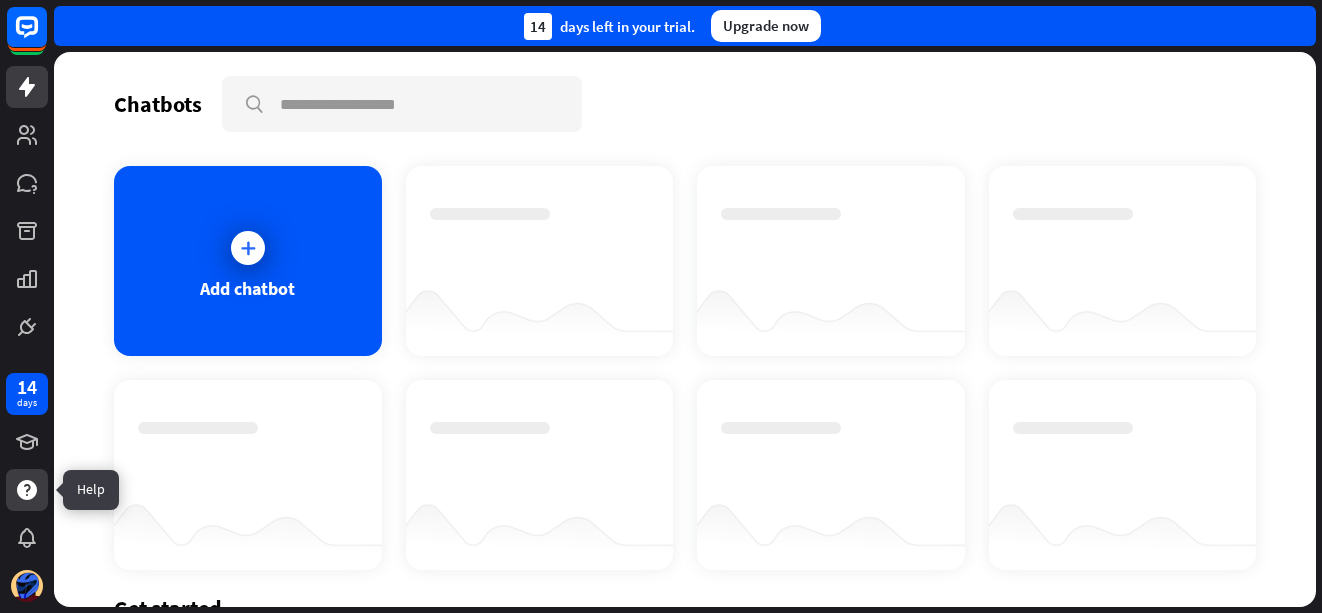 click at bounding box center [27, 490] 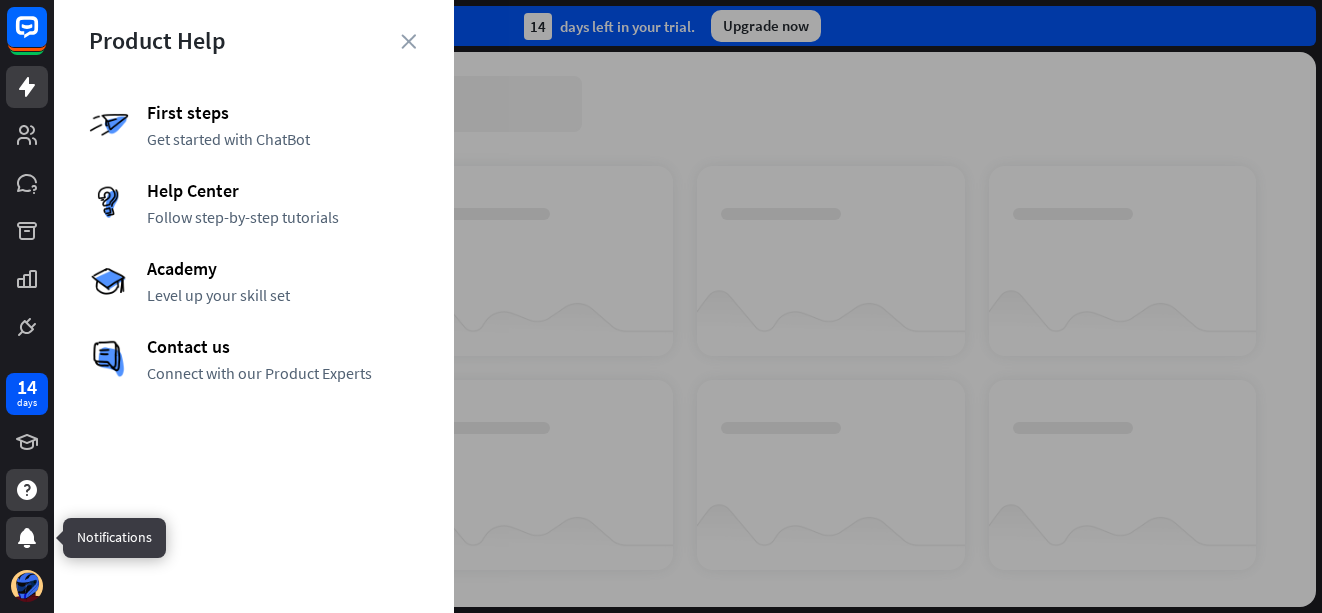 click 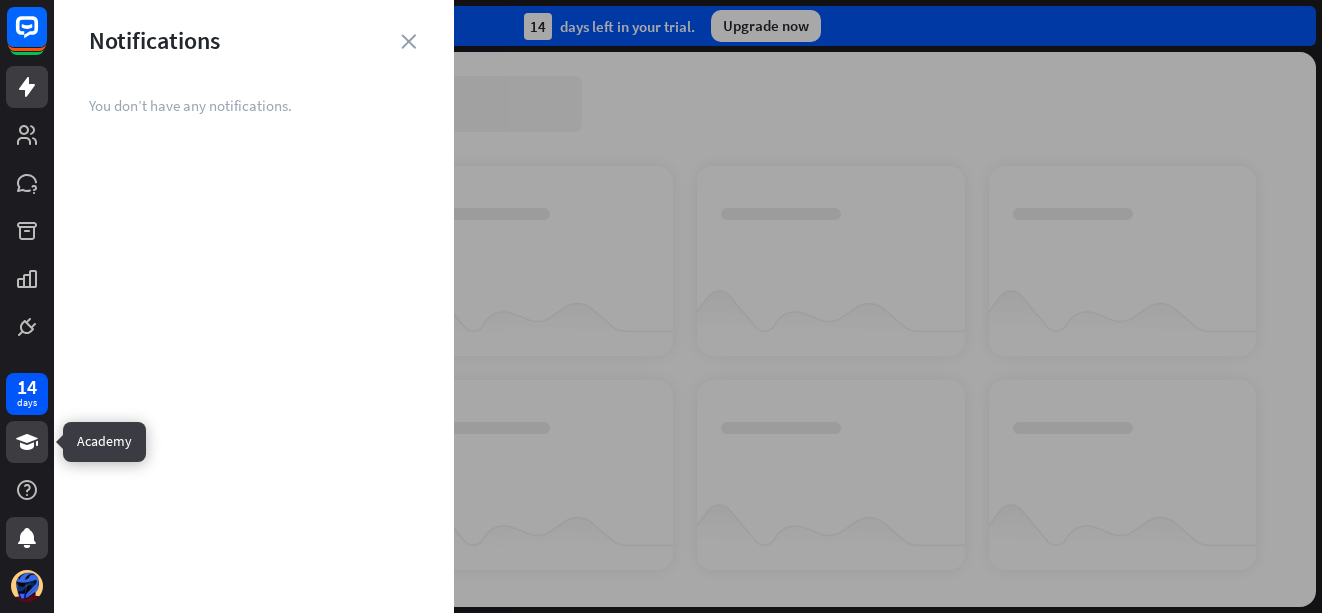 click 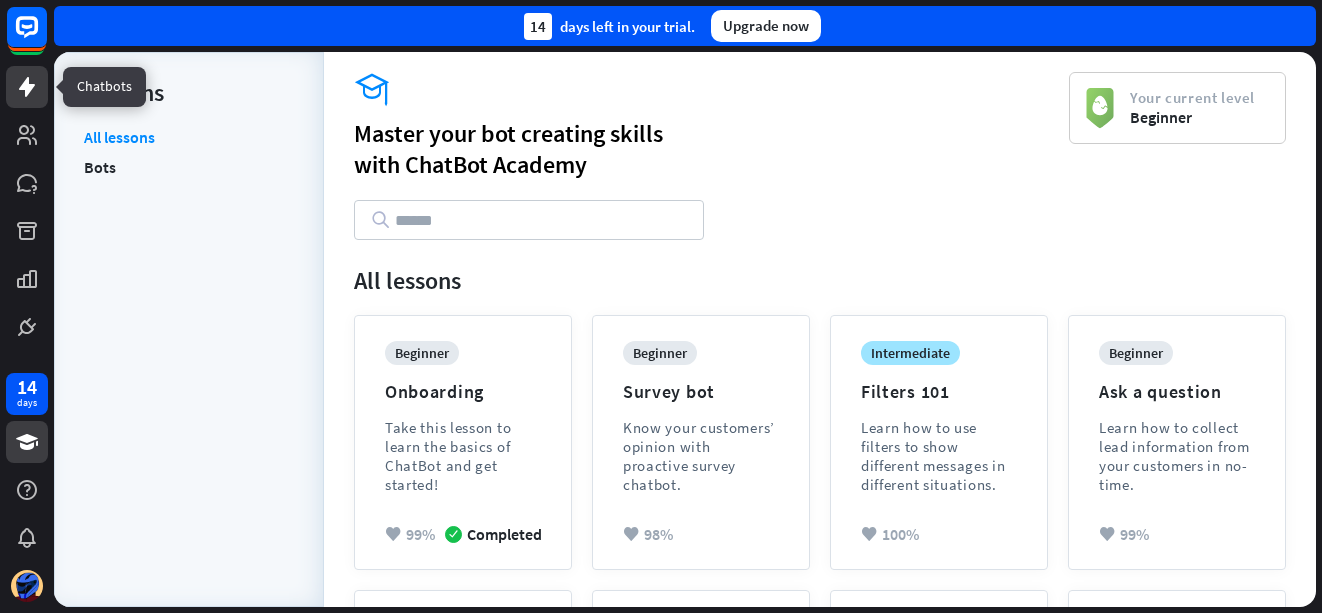 click 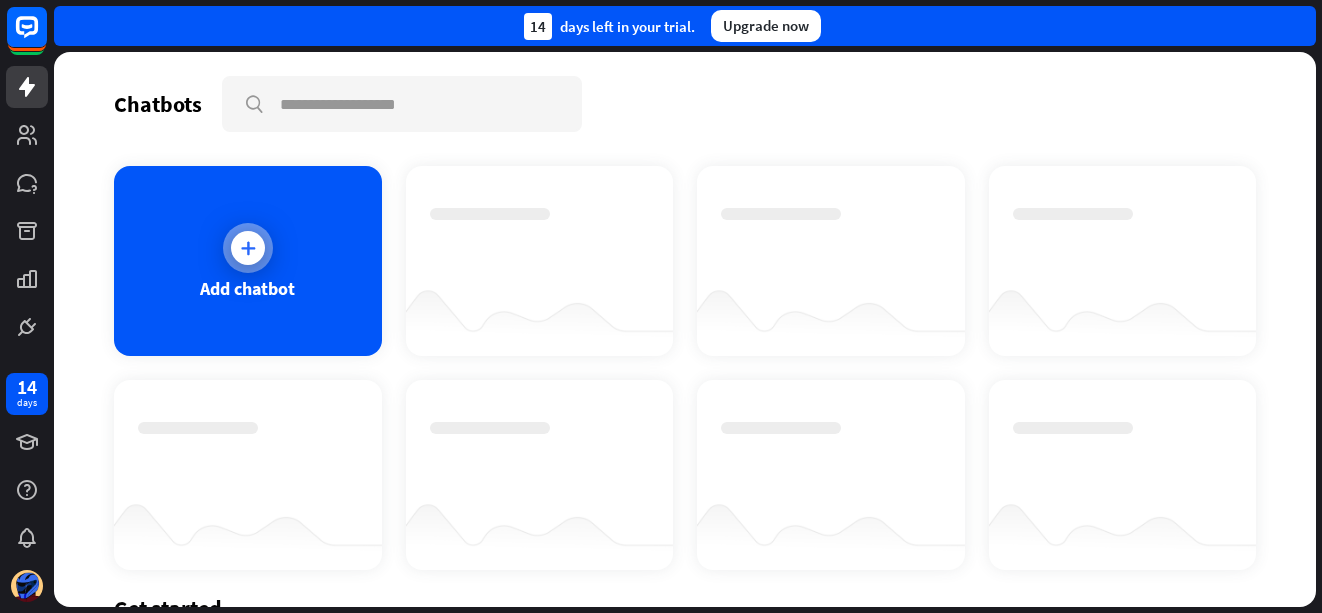 click on "Add chatbot" at bounding box center [248, 261] 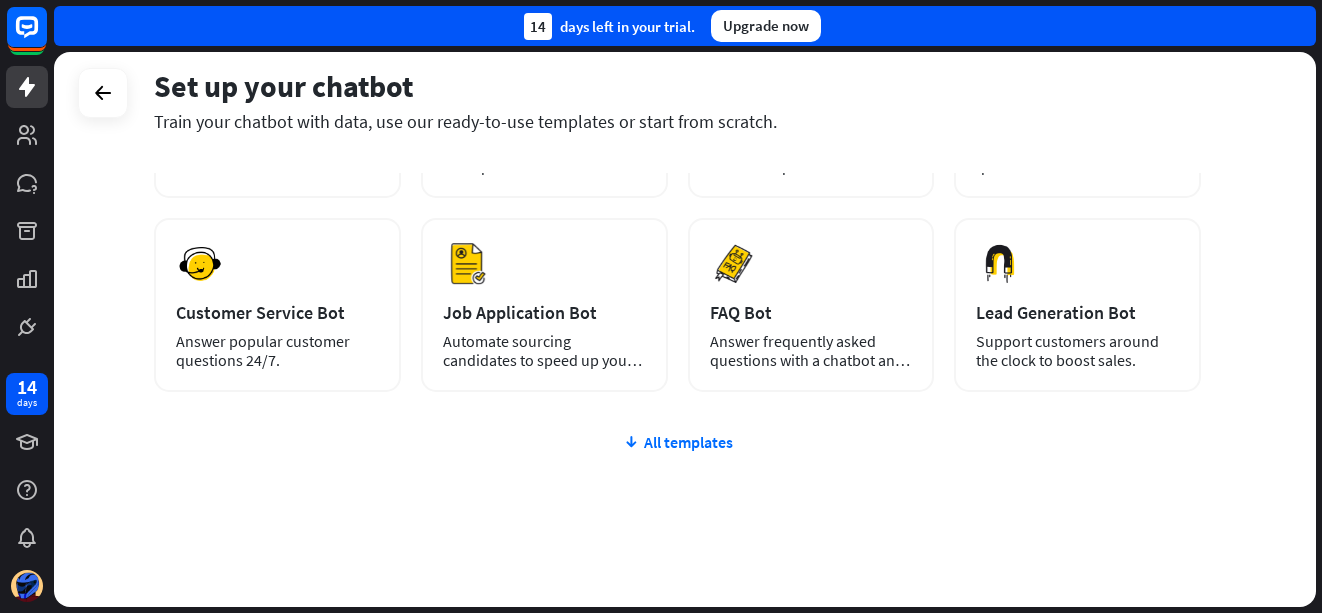 scroll, scrollTop: 272, scrollLeft: 0, axis: vertical 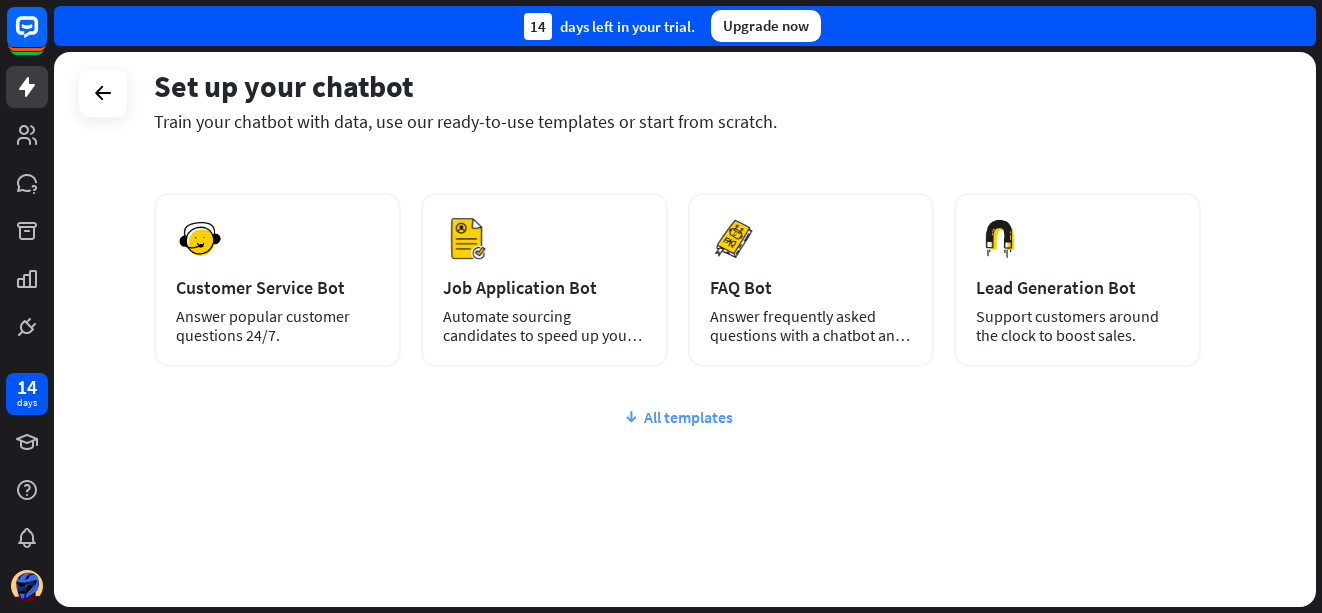 click on "All templates" at bounding box center (677, 417) 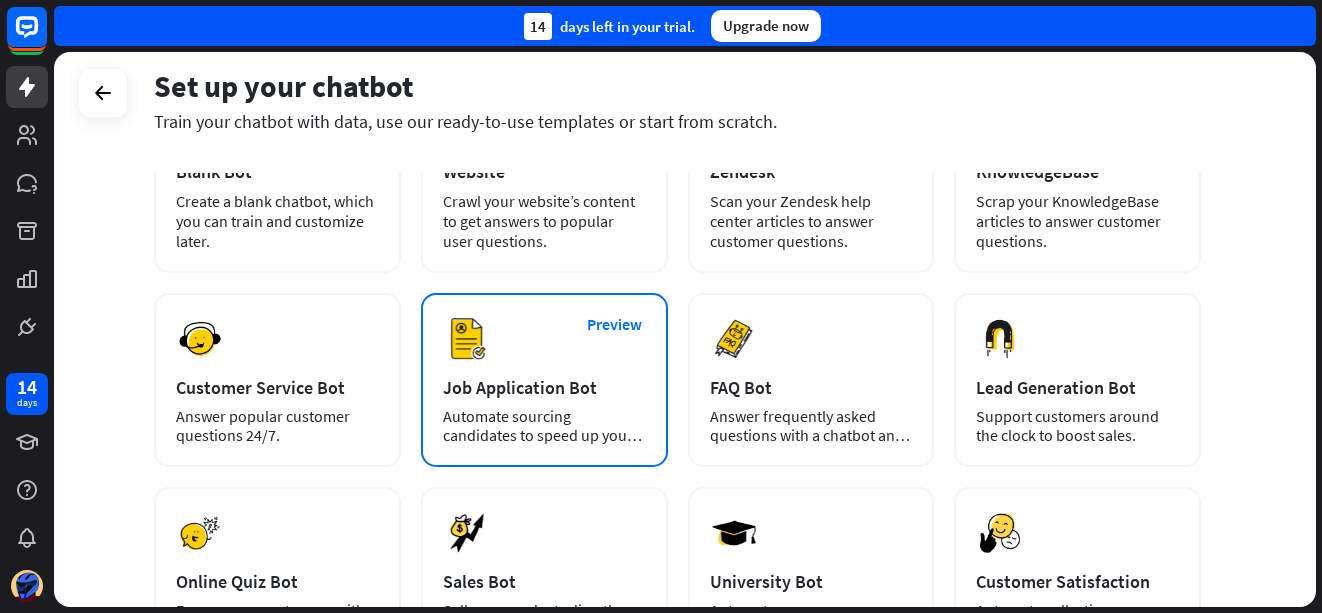 scroll, scrollTop: 0, scrollLeft: 0, axis: both 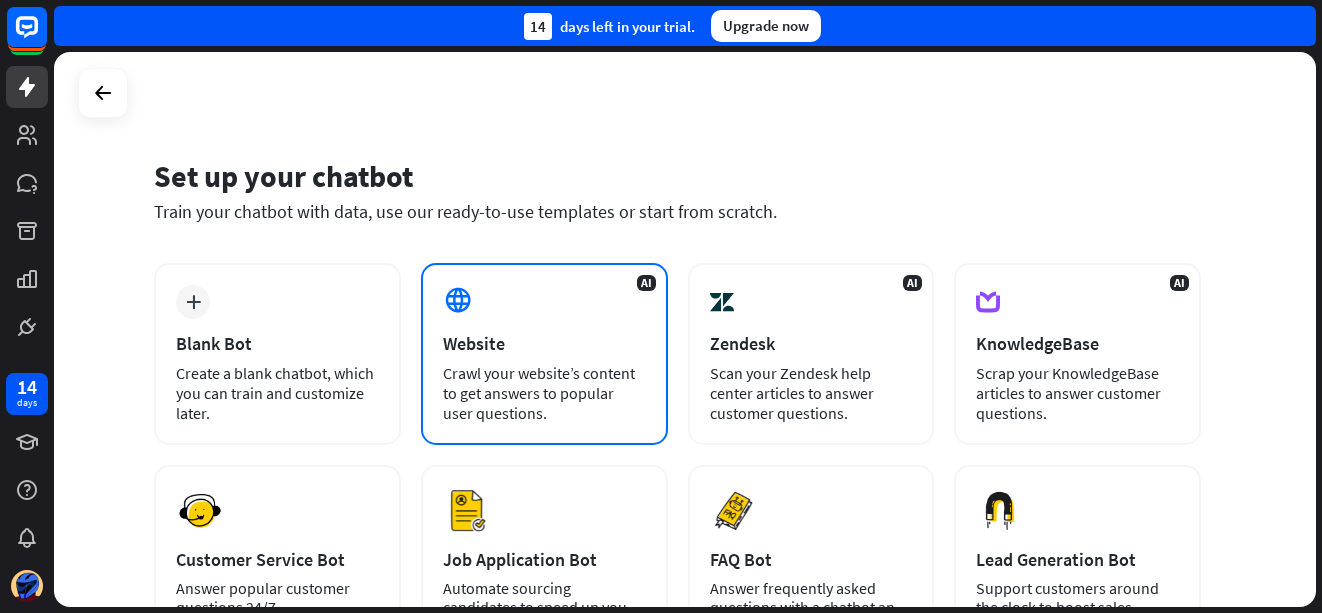 click on "Crawl your website’s content to get answers to
popular user questions." at bounding box center (544, 393) 